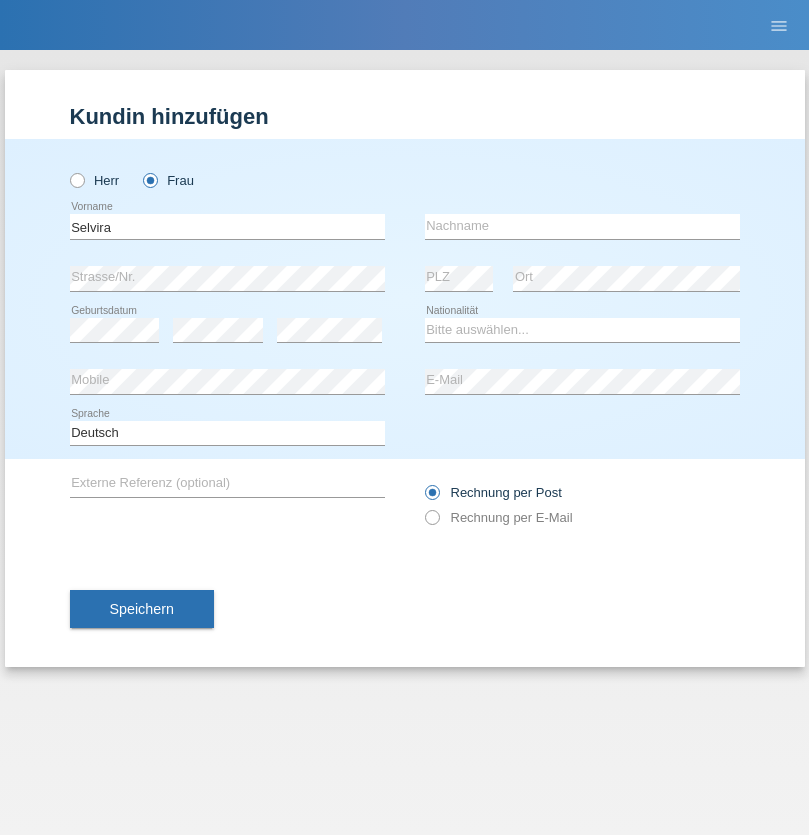 scroll, scrollTop: 0, scrollLeft: 0, axis: both 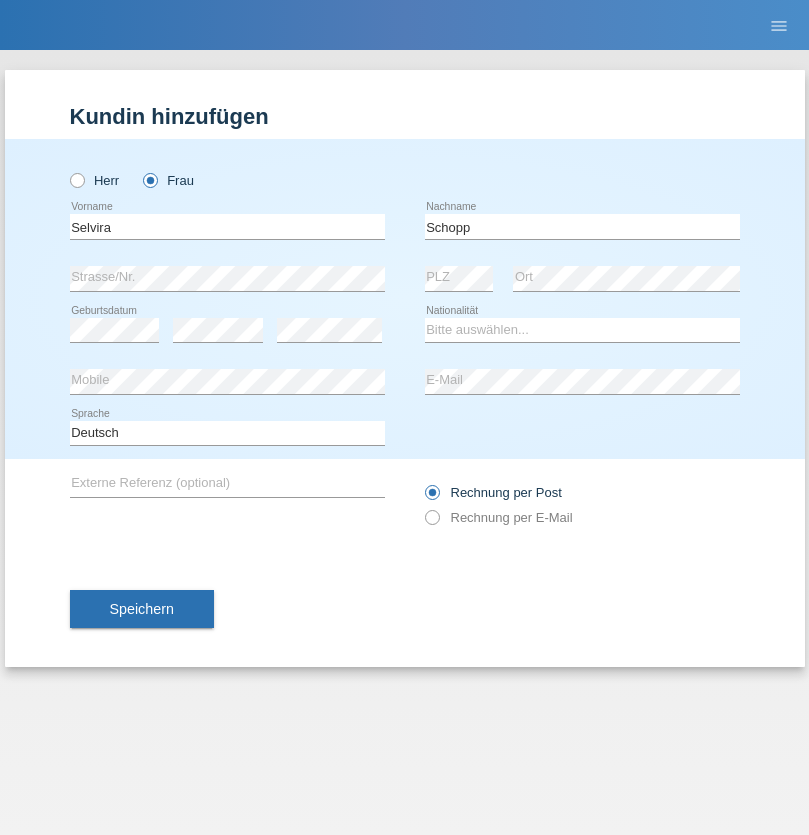 type on "Schopp" 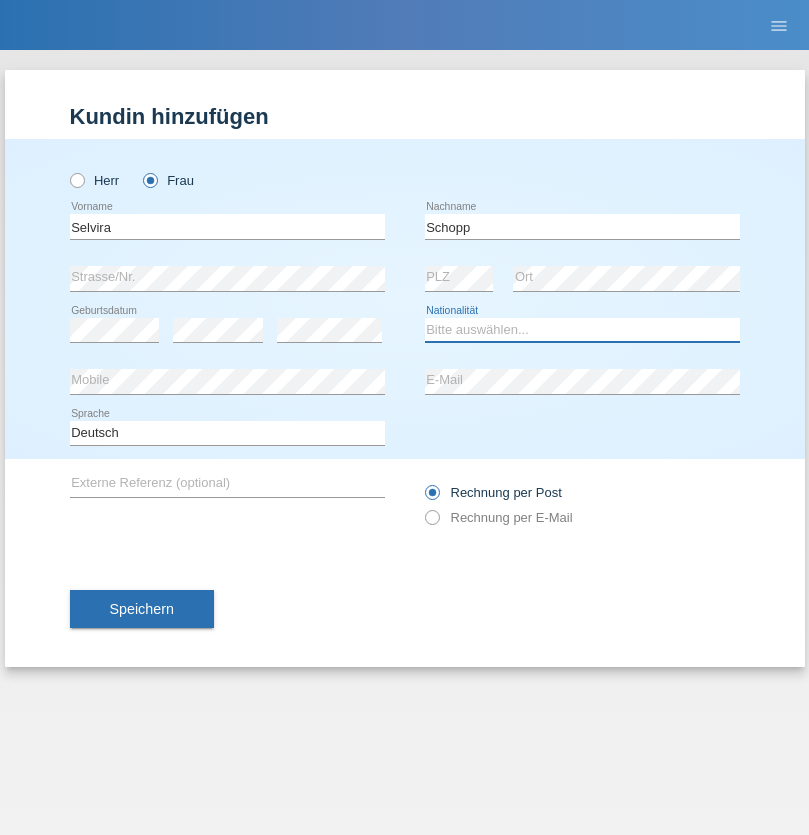 select on "CH" 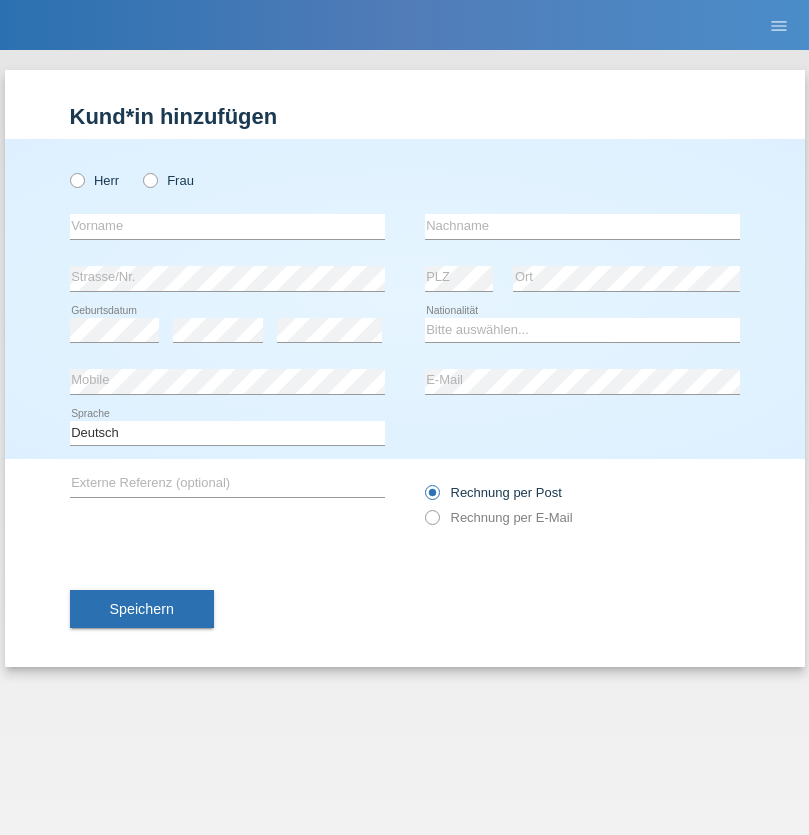 scroll, scrollTop: 0, scrollLeft: 0, axis: both 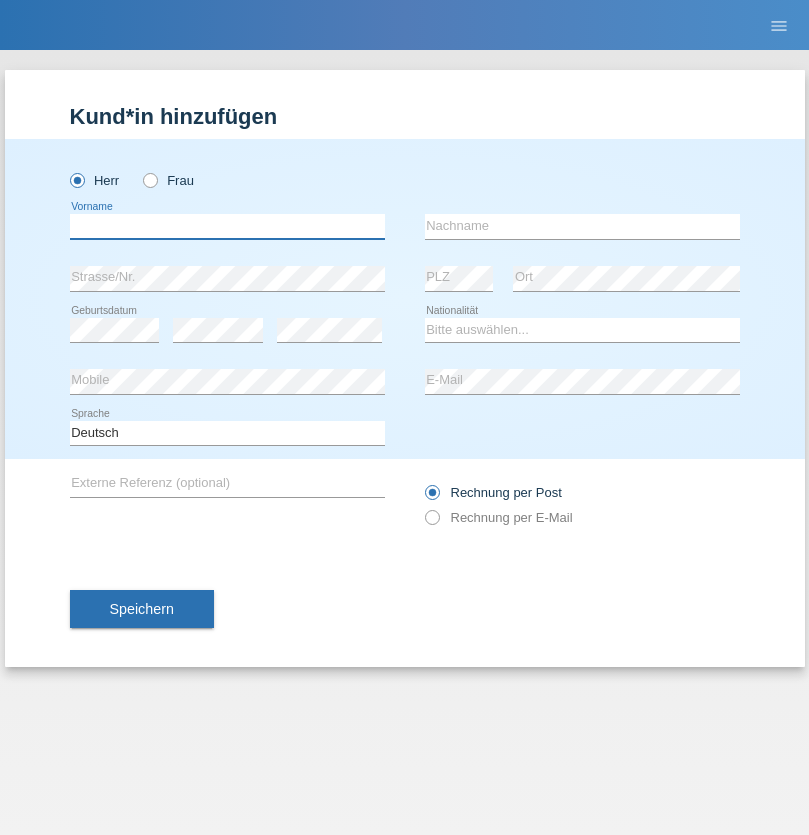 click at bounding box center [227, 226] 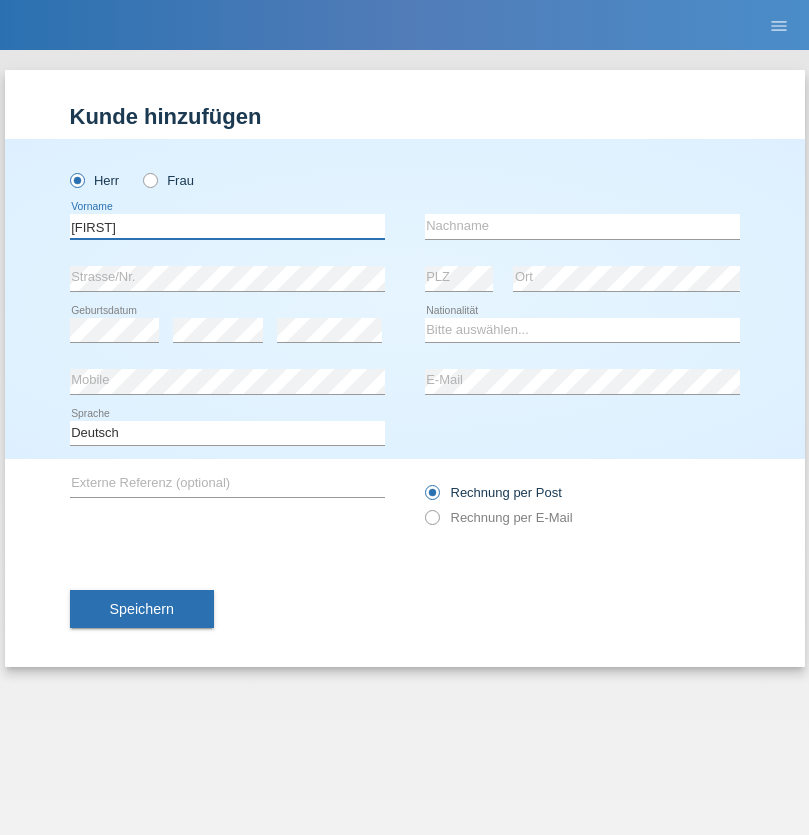 type on "Adel" 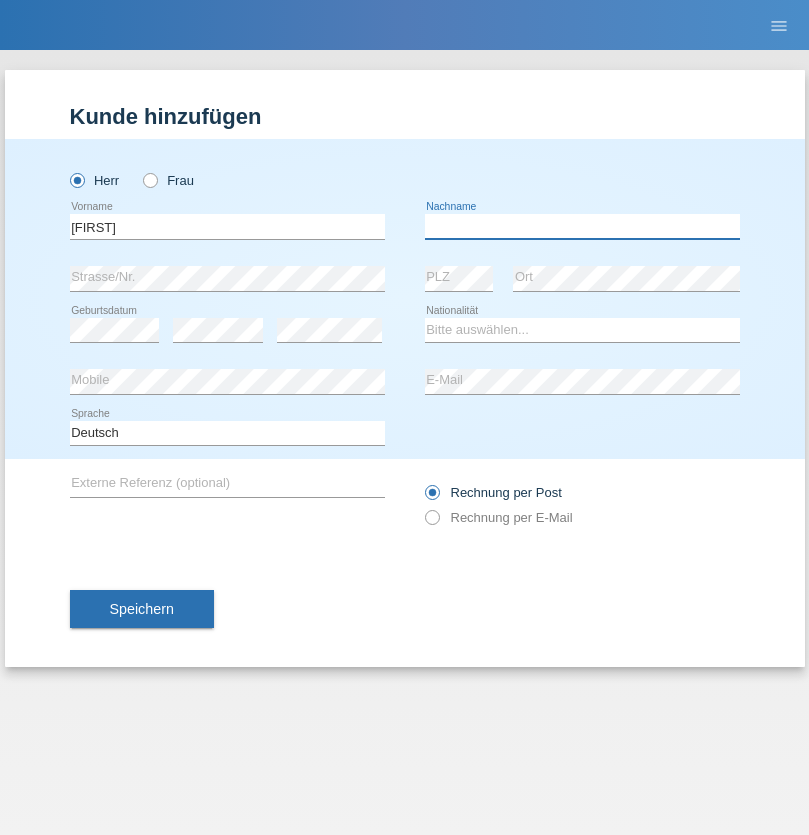 click at bounding box center [582, 226] 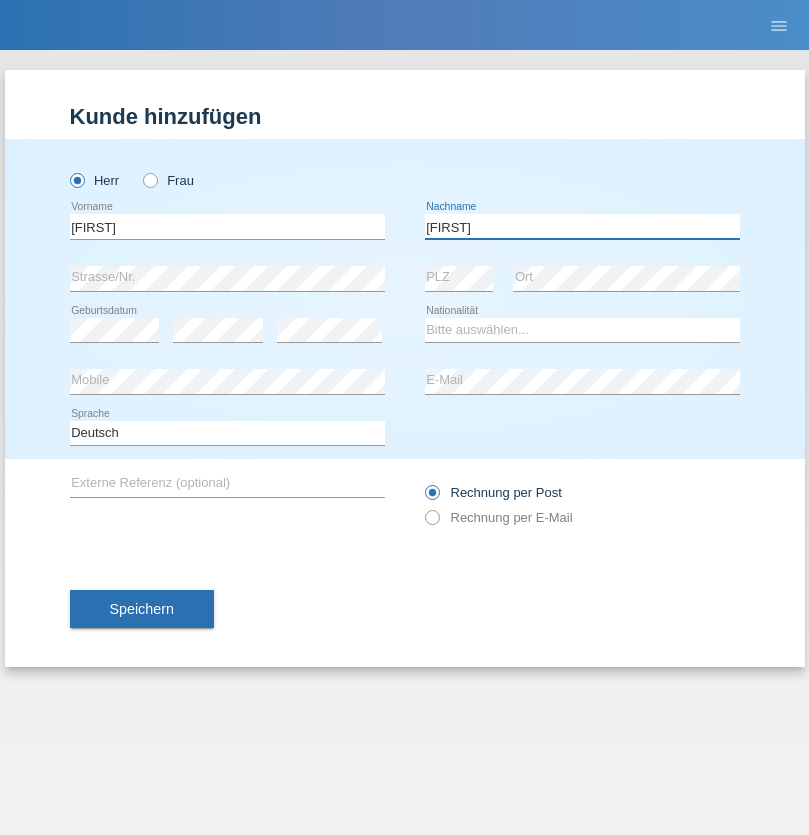 type on "Alissa" 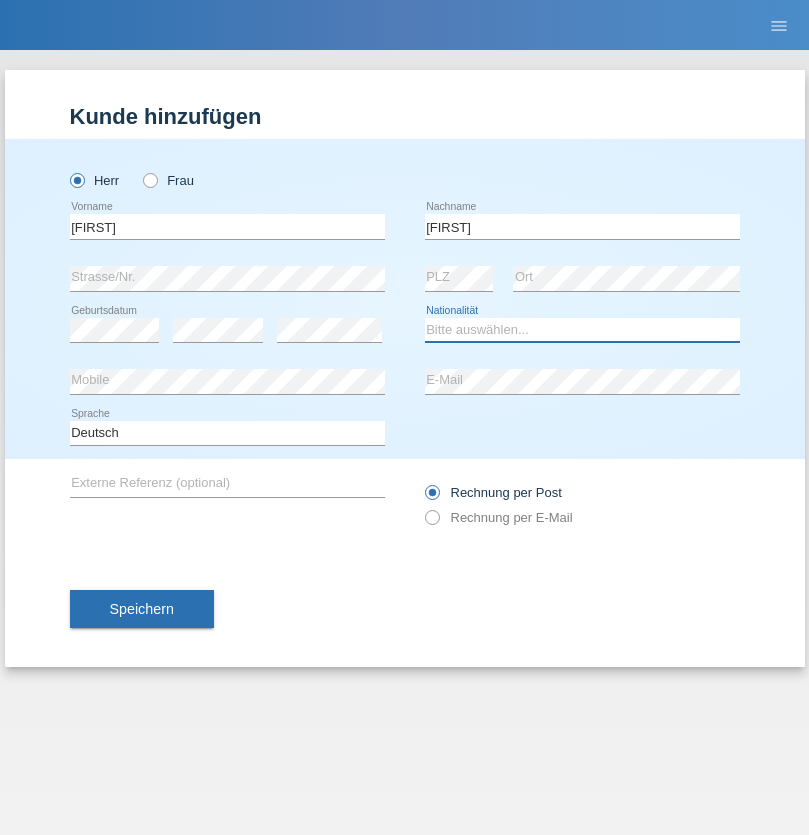 select on "SY" 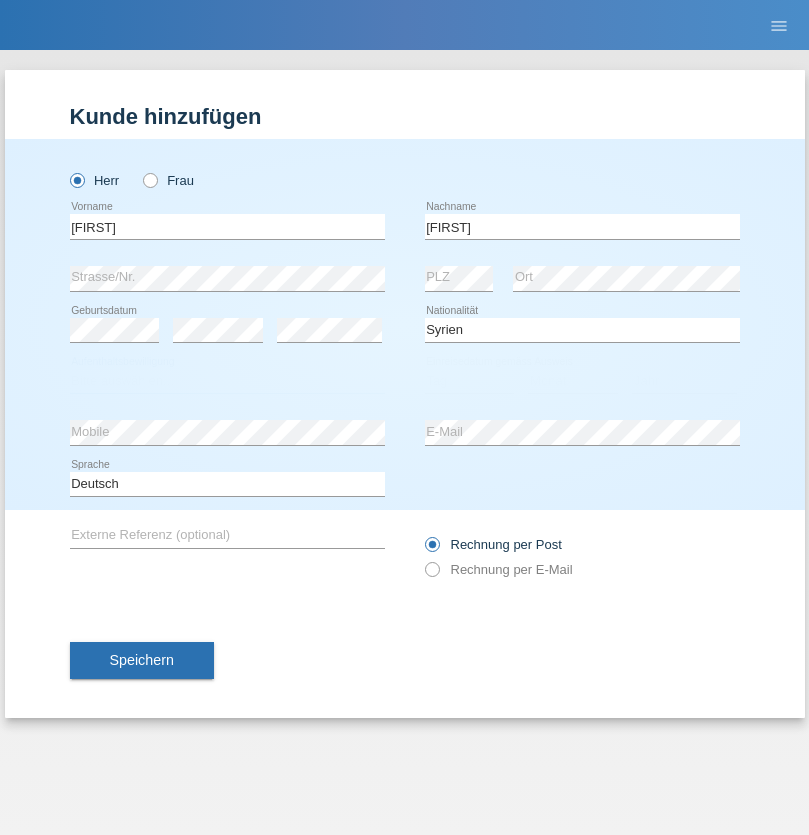 select on "C" 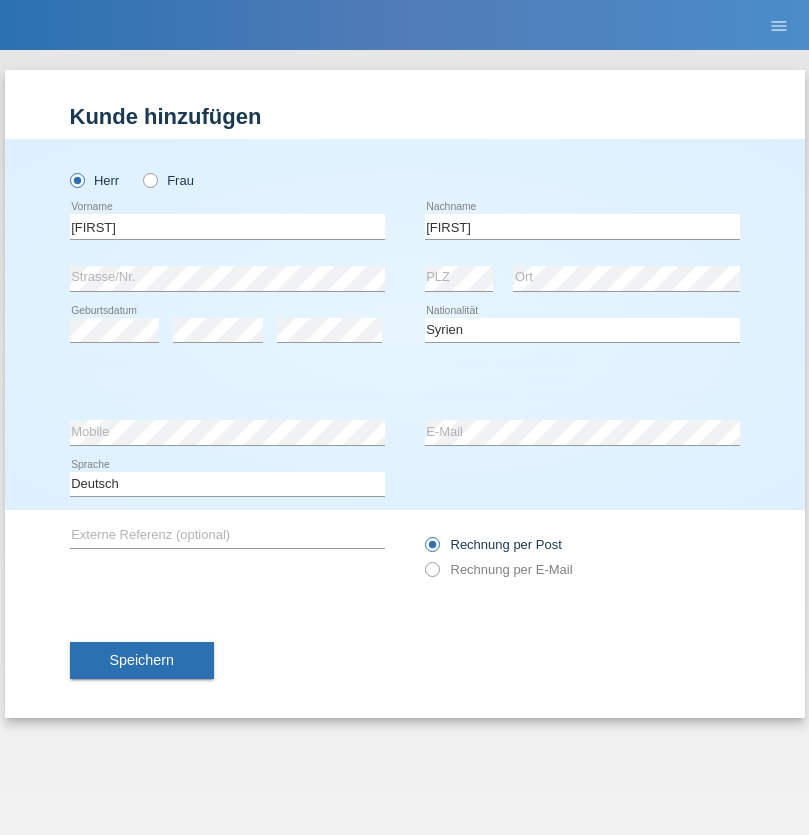 select on "20" 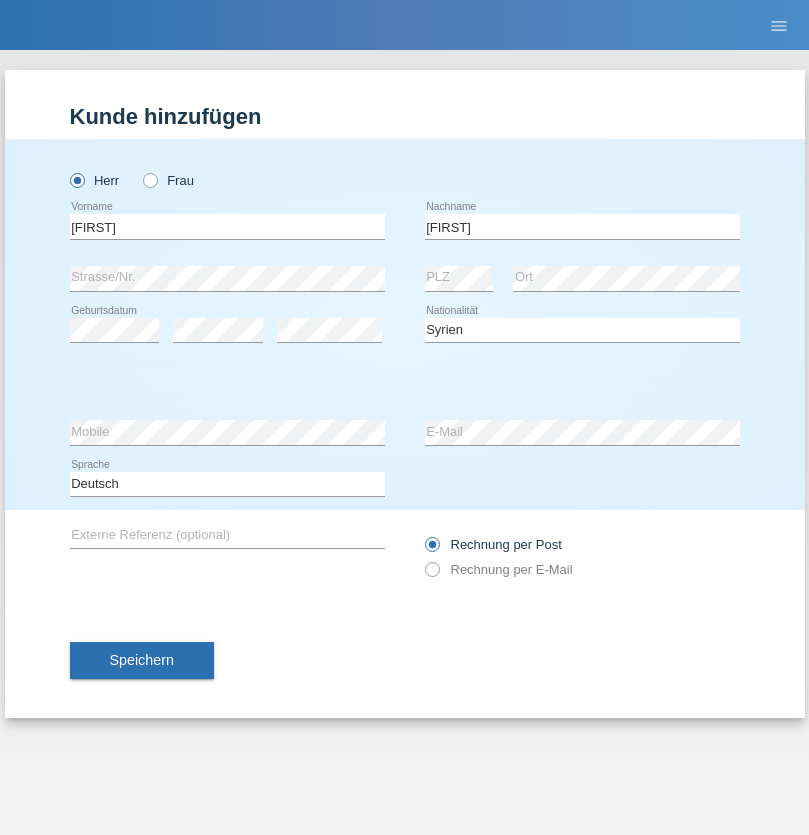 select on "09" 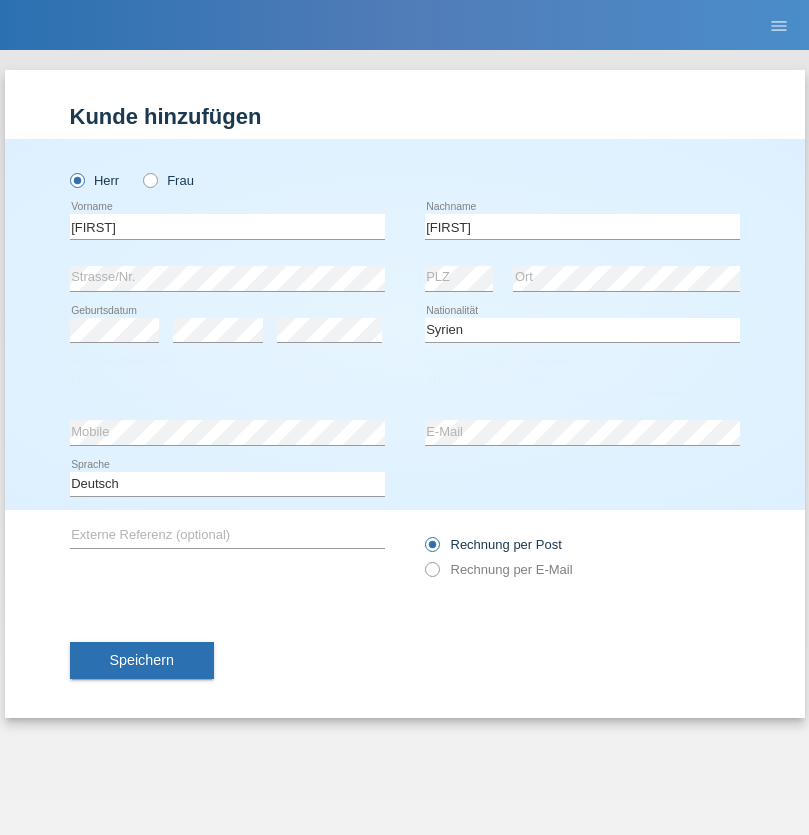 select on "2018" 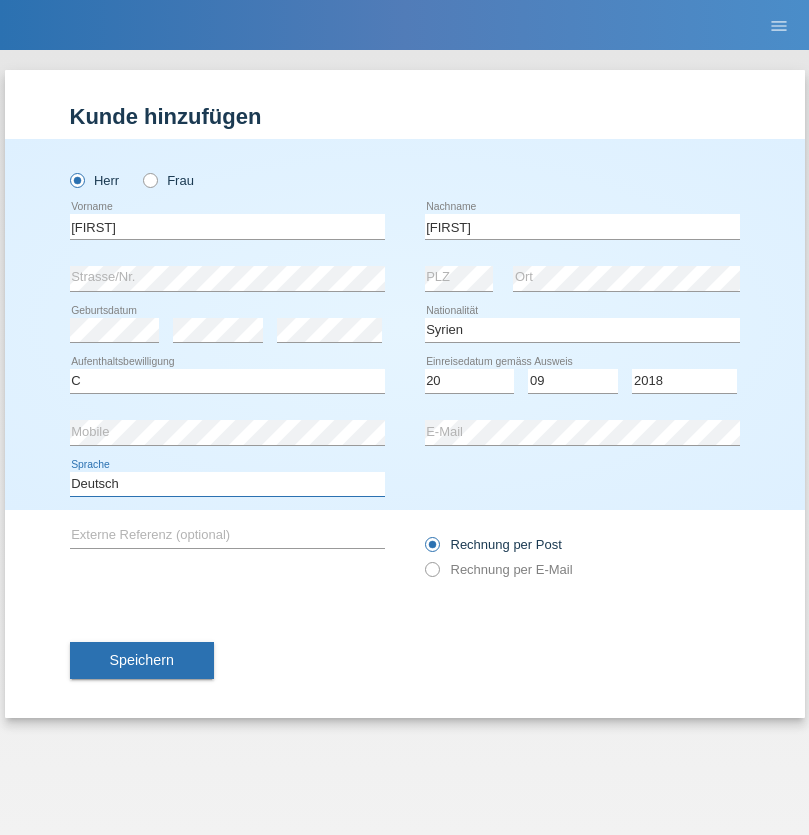 select on "en" 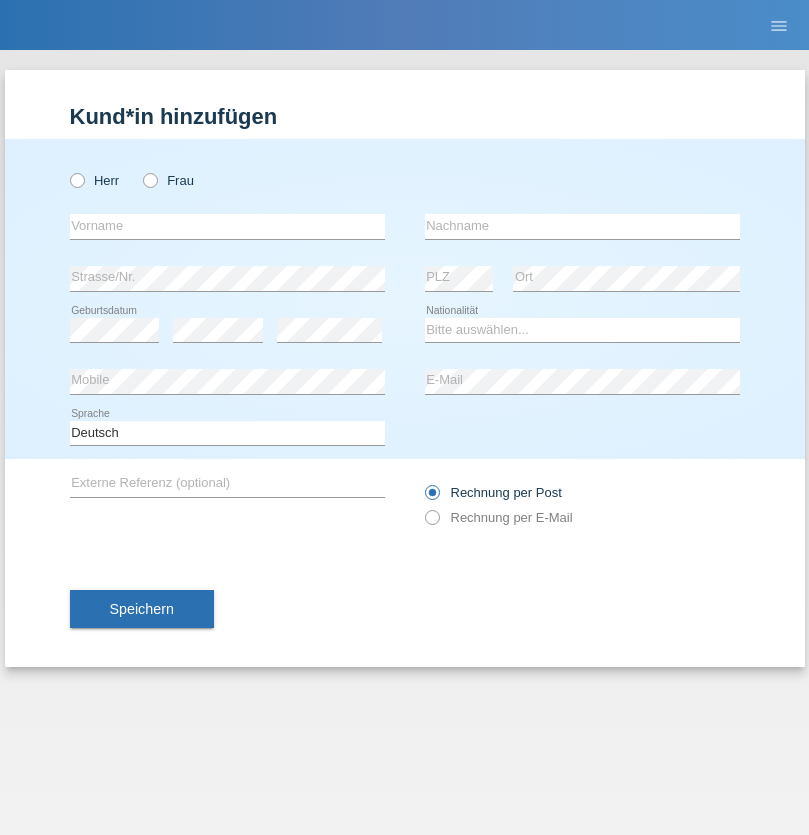 scroll, scrollTop: 0, scrollLeft: 0, axis: both 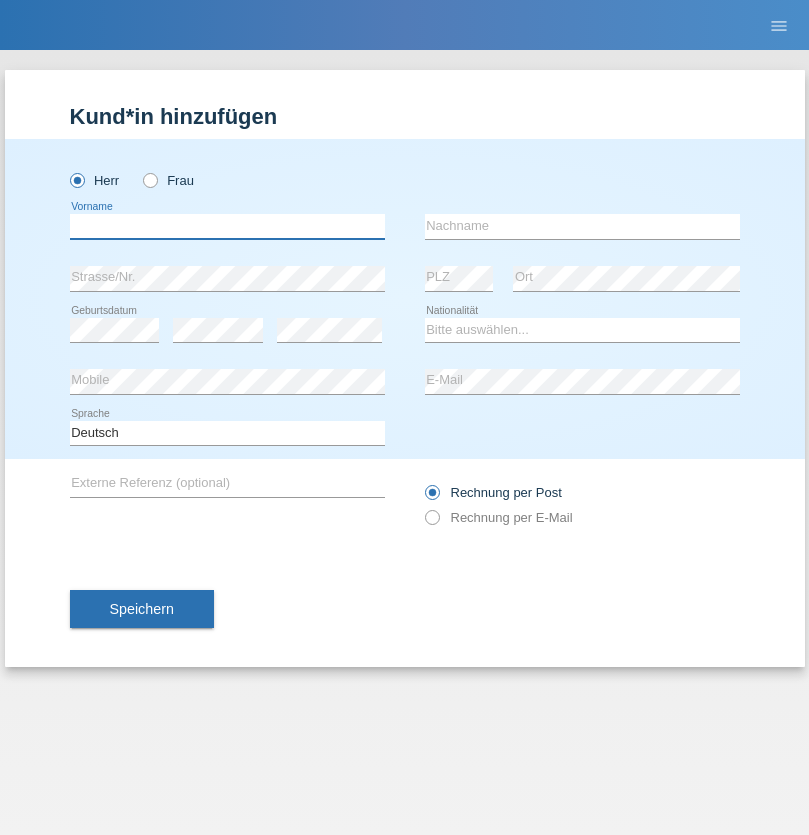 click at bounding box center (227, 226) 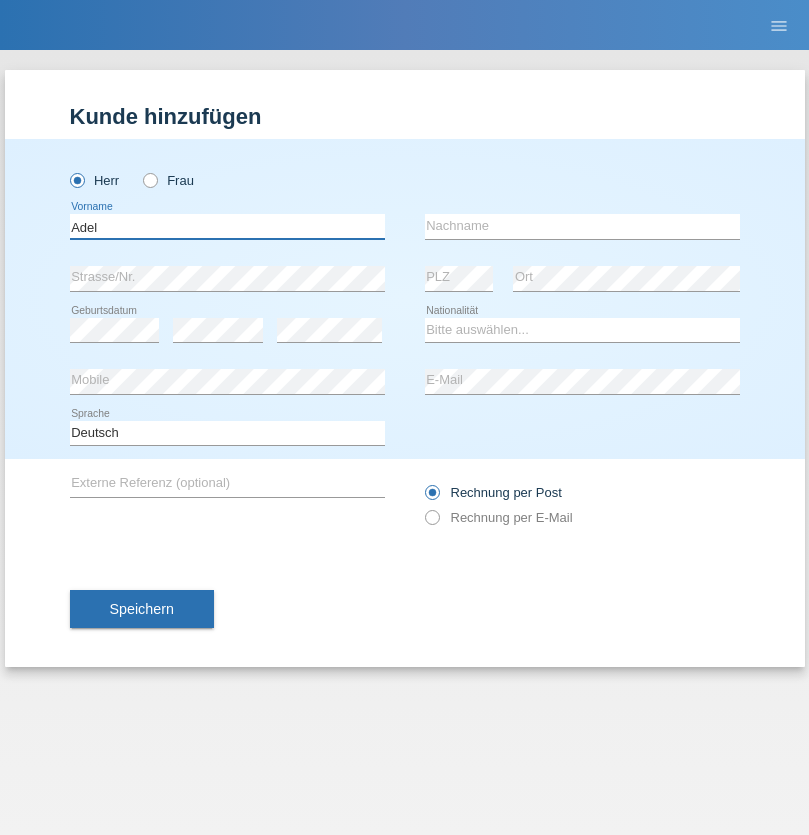 type on "[FIRST]" 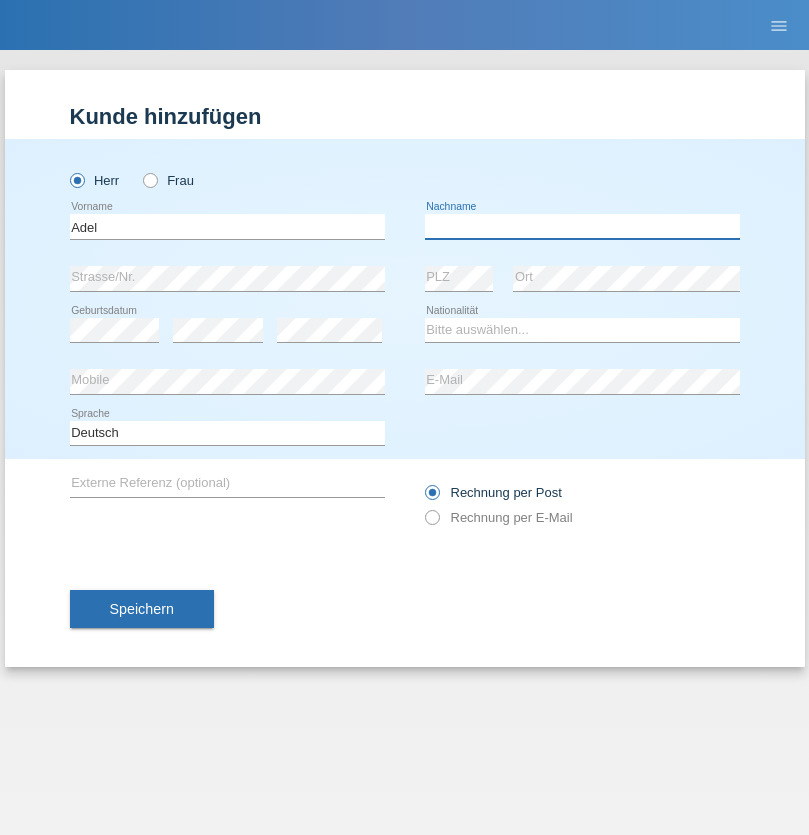 click at bounding box center [582, 226] 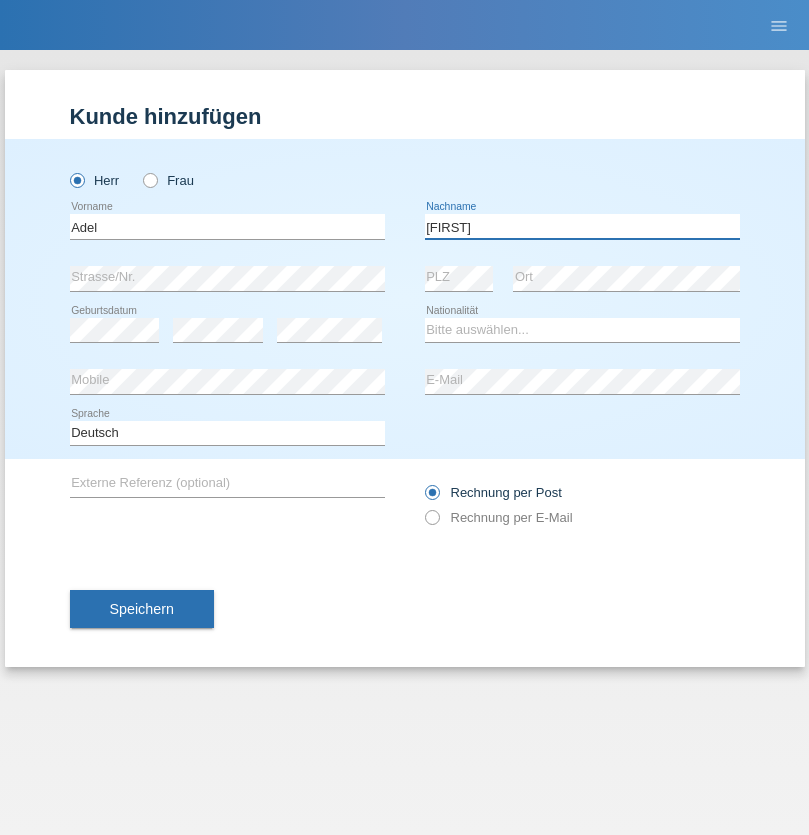 type on "[FIRST]" 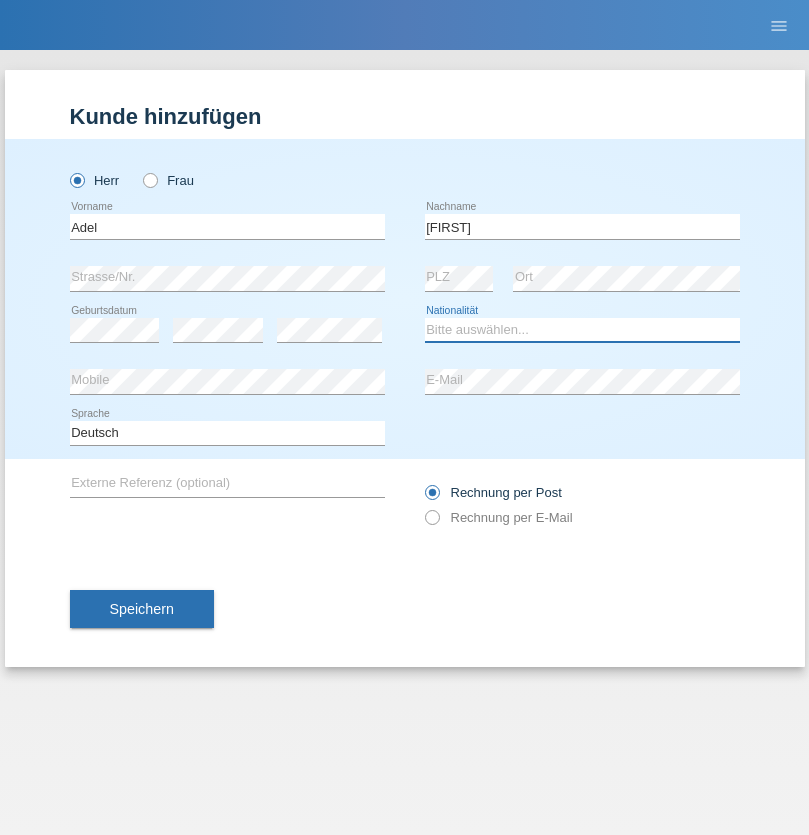 select on "SY" 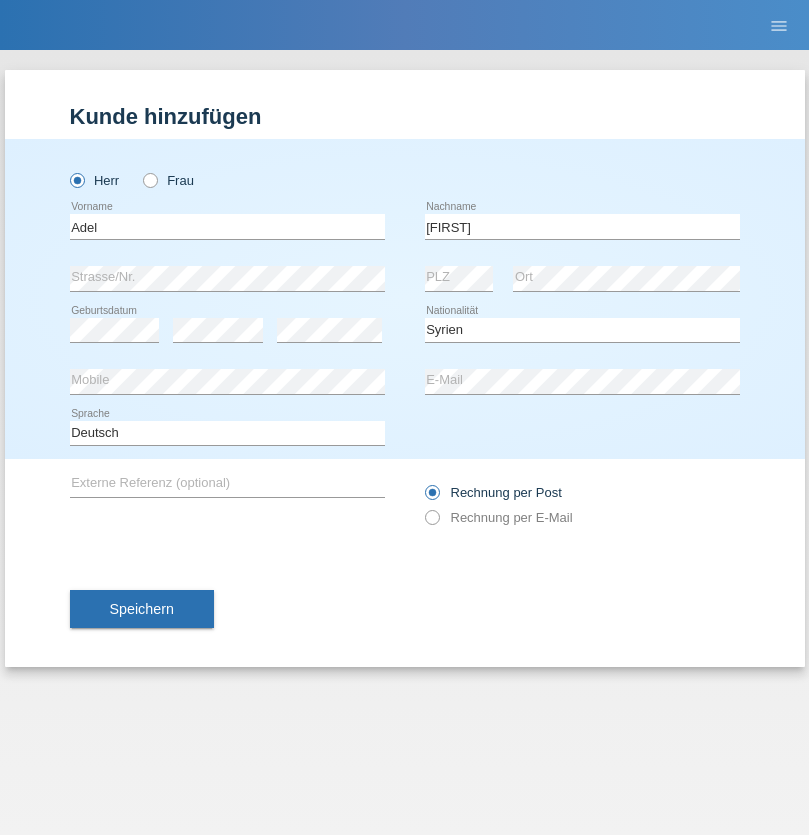 select on "C" 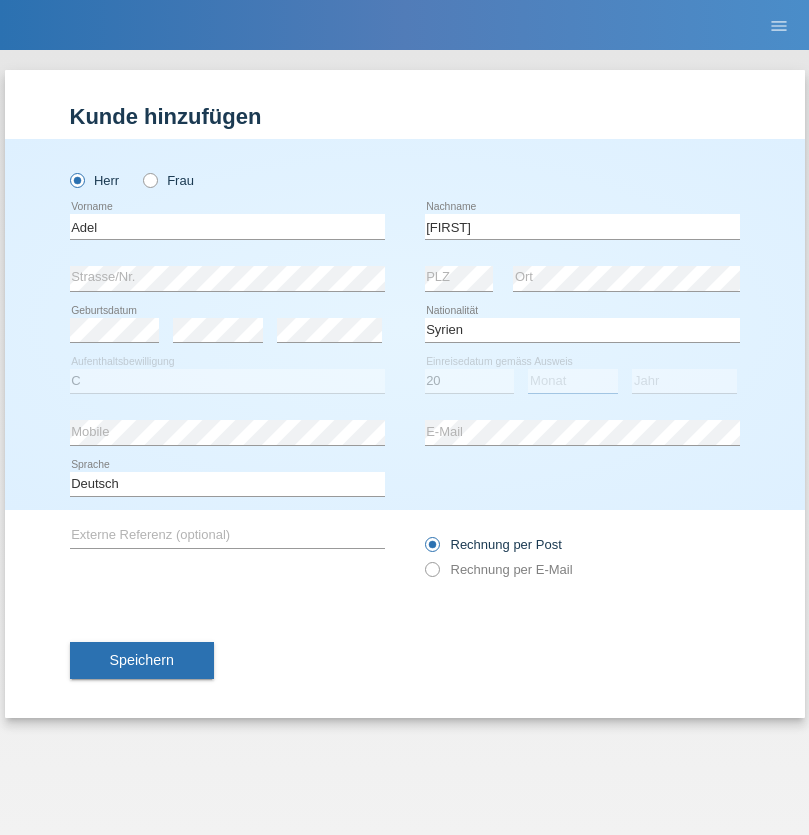 select on "09" 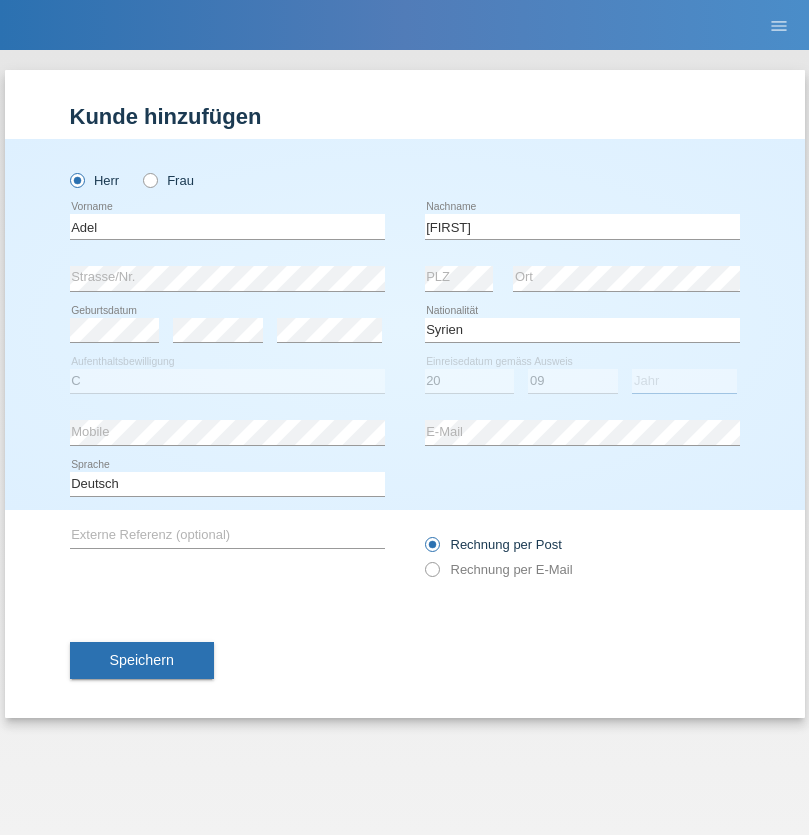 select on "2018" 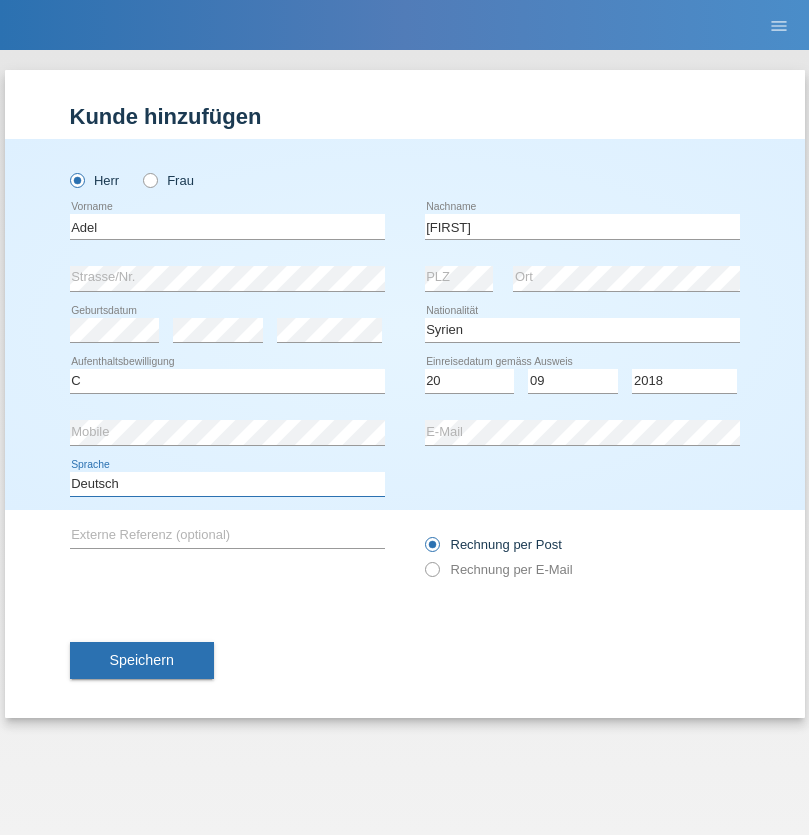 select on "en" 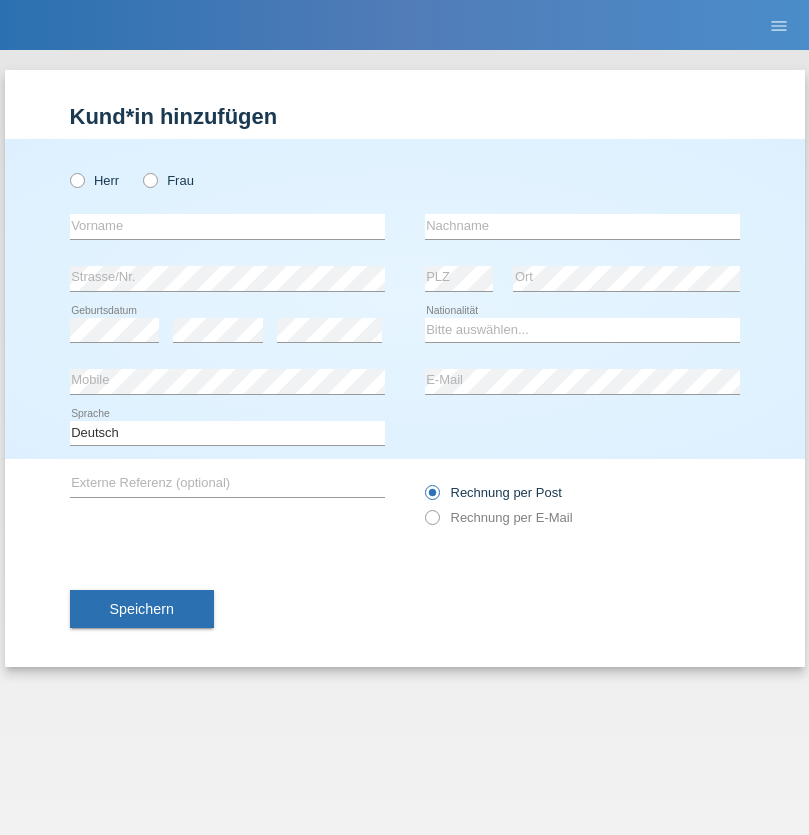scroll, scrollTop: 0, scrollLeft: 0, axis: both 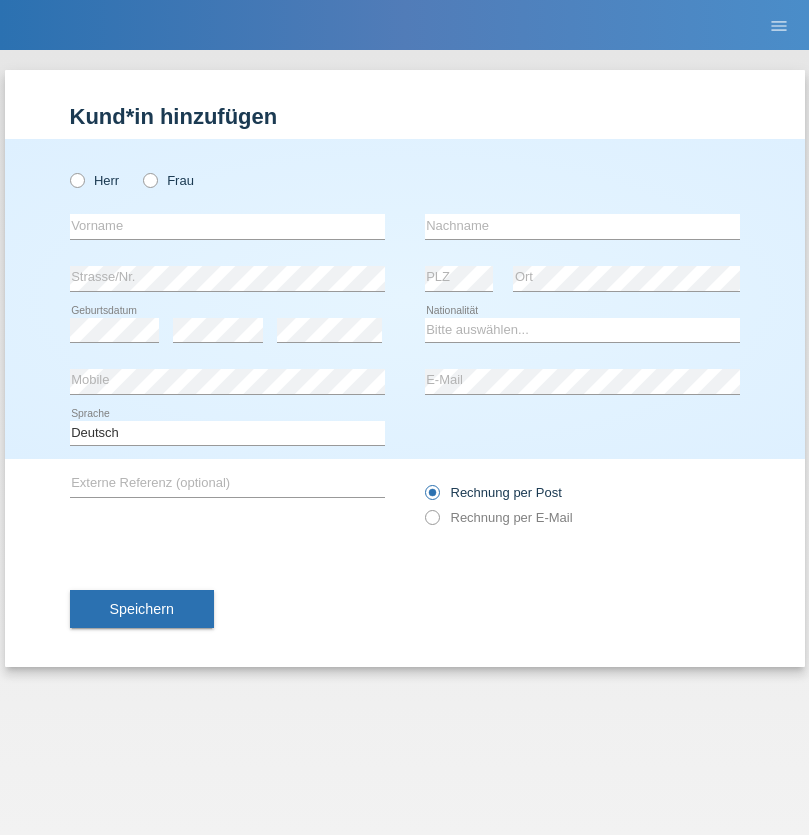 radio on "true" 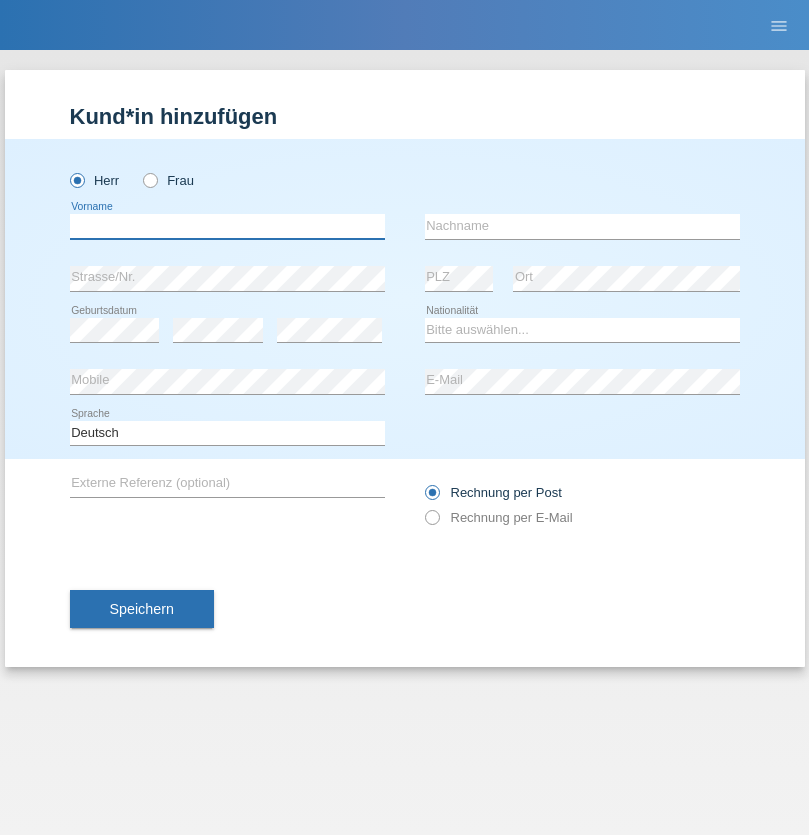 click at bounding box center [227, 226] 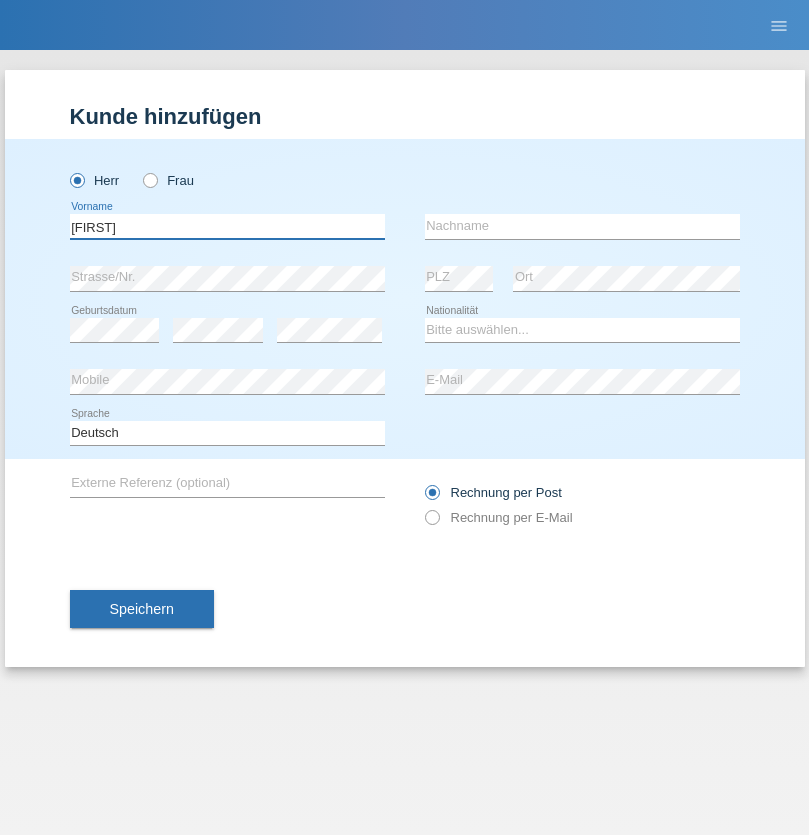 type on "[FIRST]" 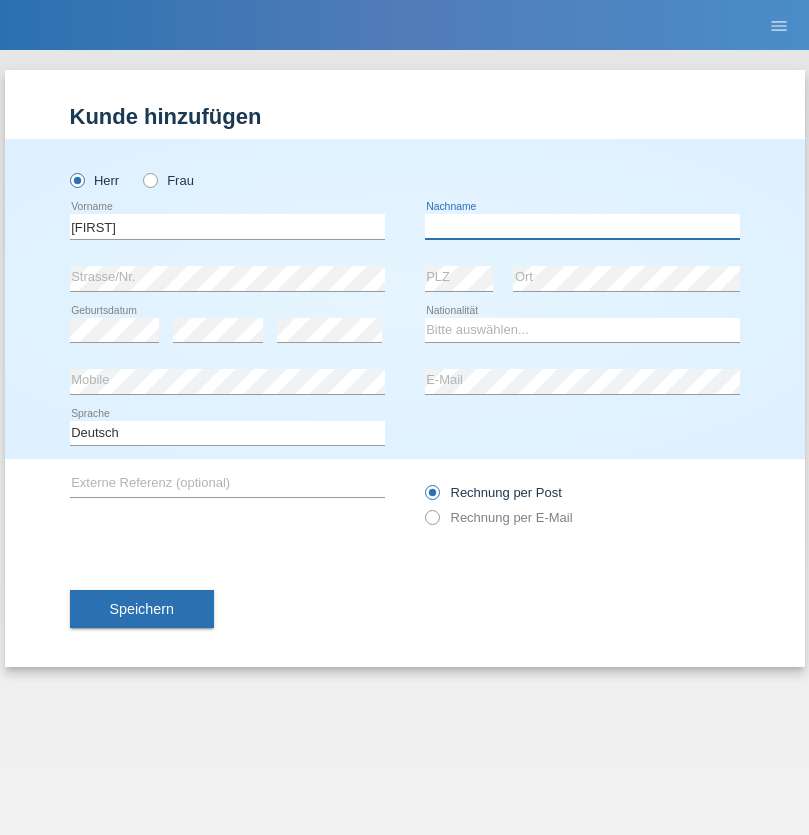 click at bounding box center [582, 226] 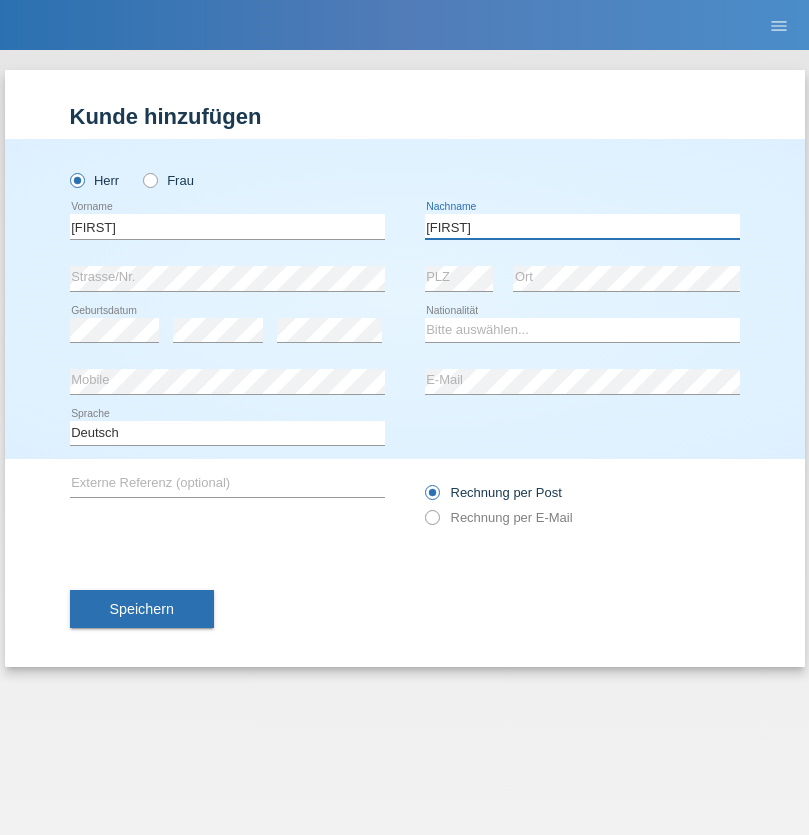 type on "[FIRST]" 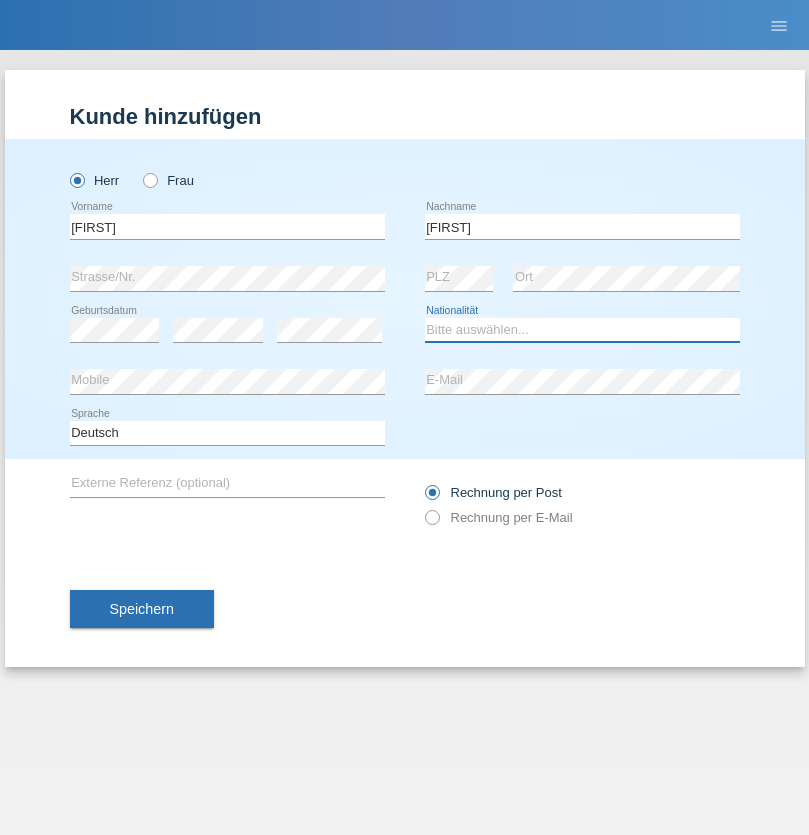 select on "SY" 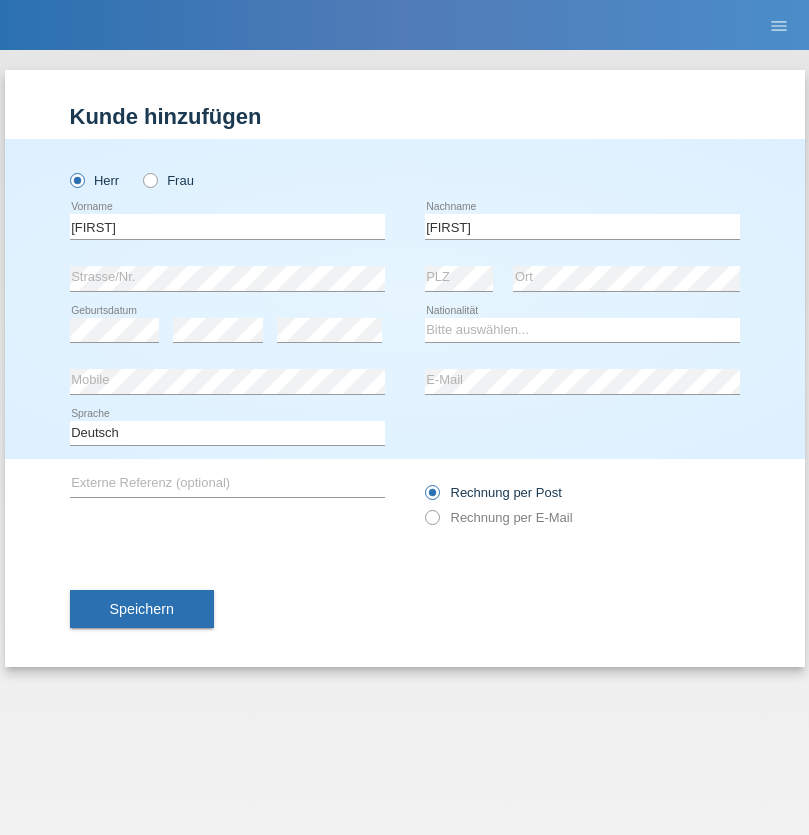 select on "C" 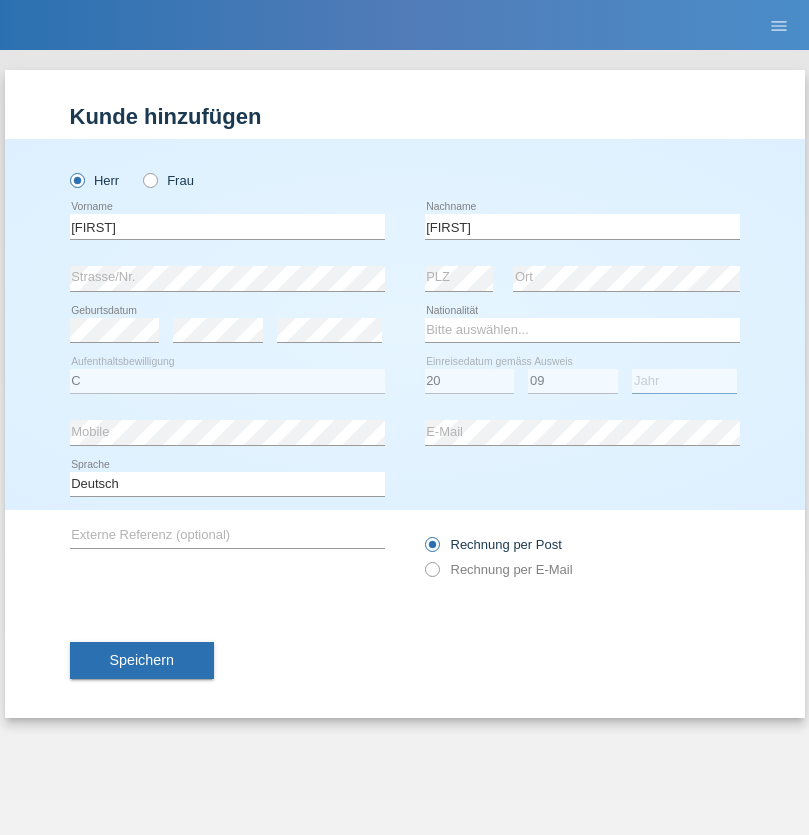 select on "2018" 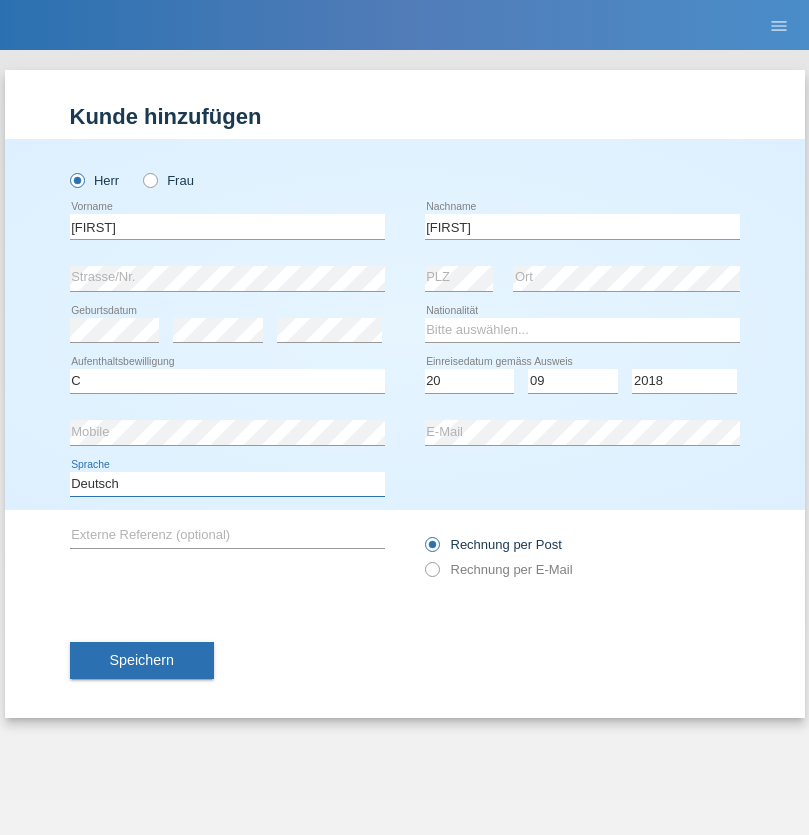 select on "en" 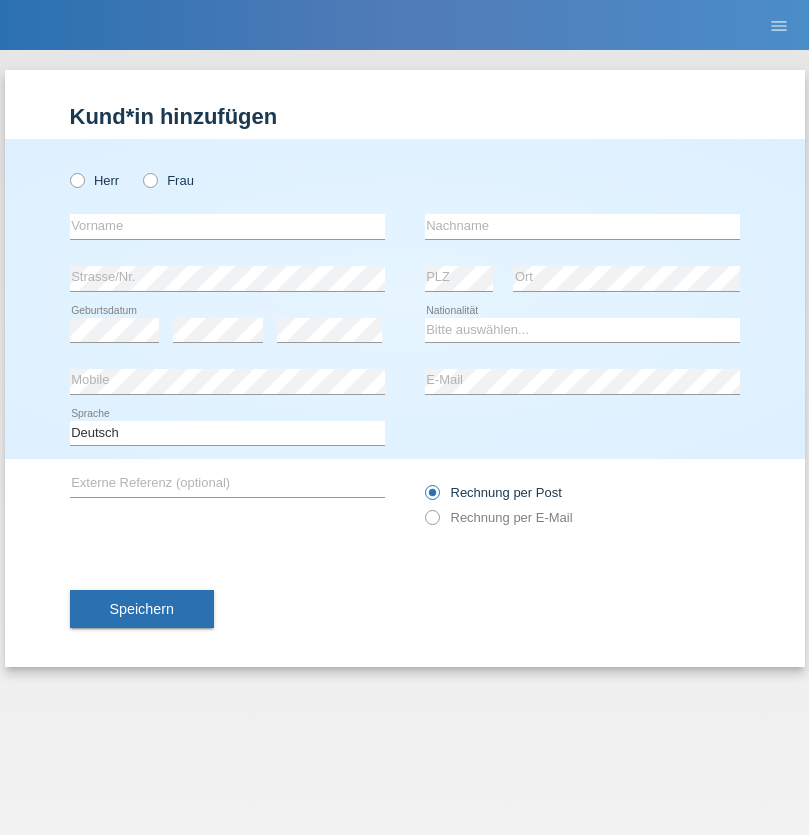 scroll, scrollTop: 0, scrollLeft: 0, axis: both 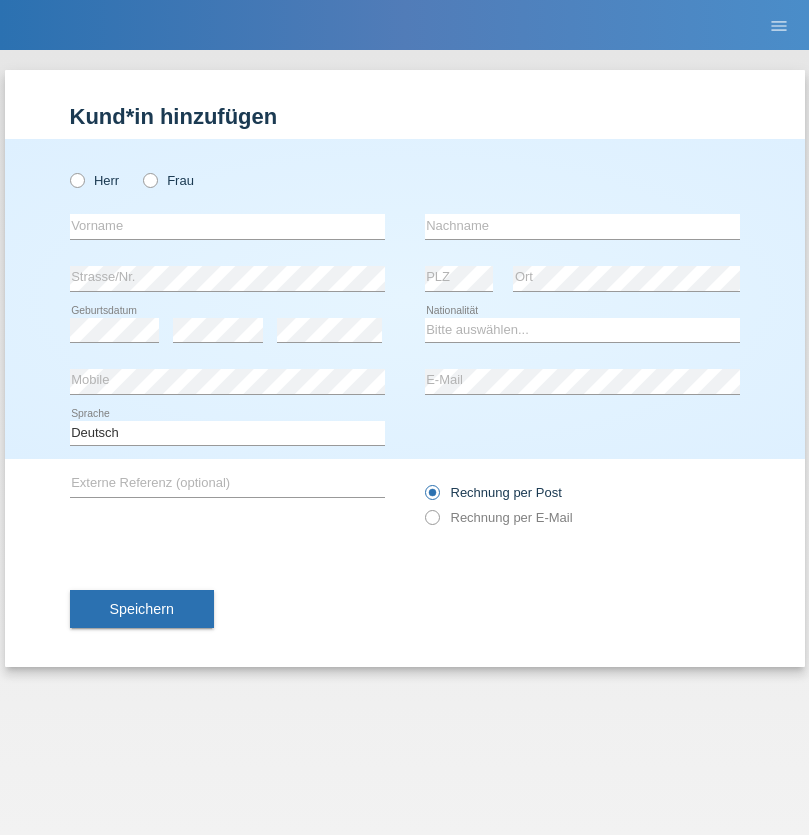 radio on "true" 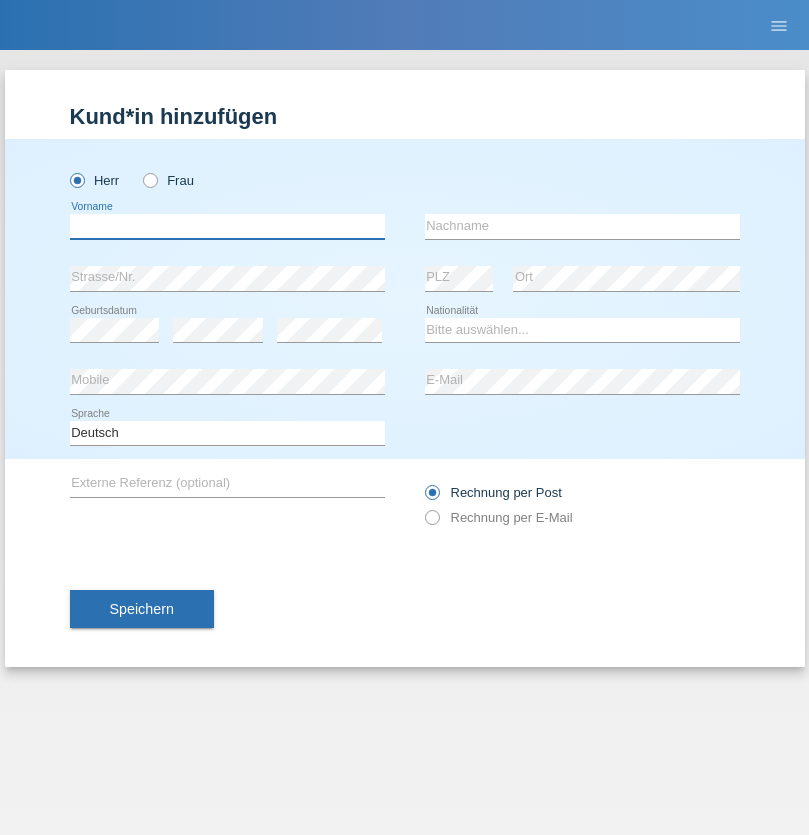 click at bounding box center [227, 226] 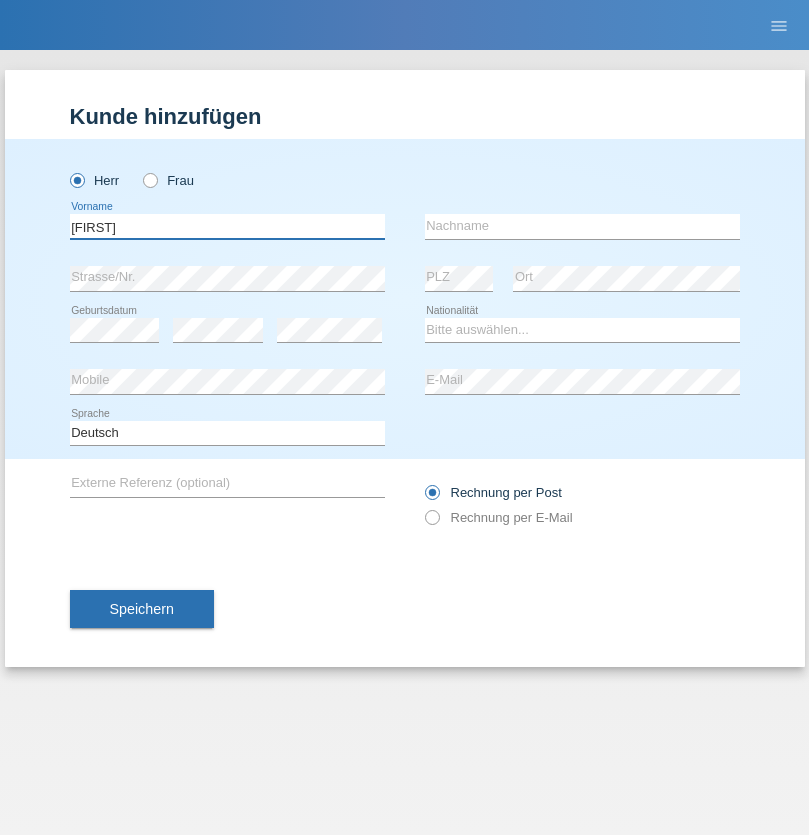 type on "[FIRST]" 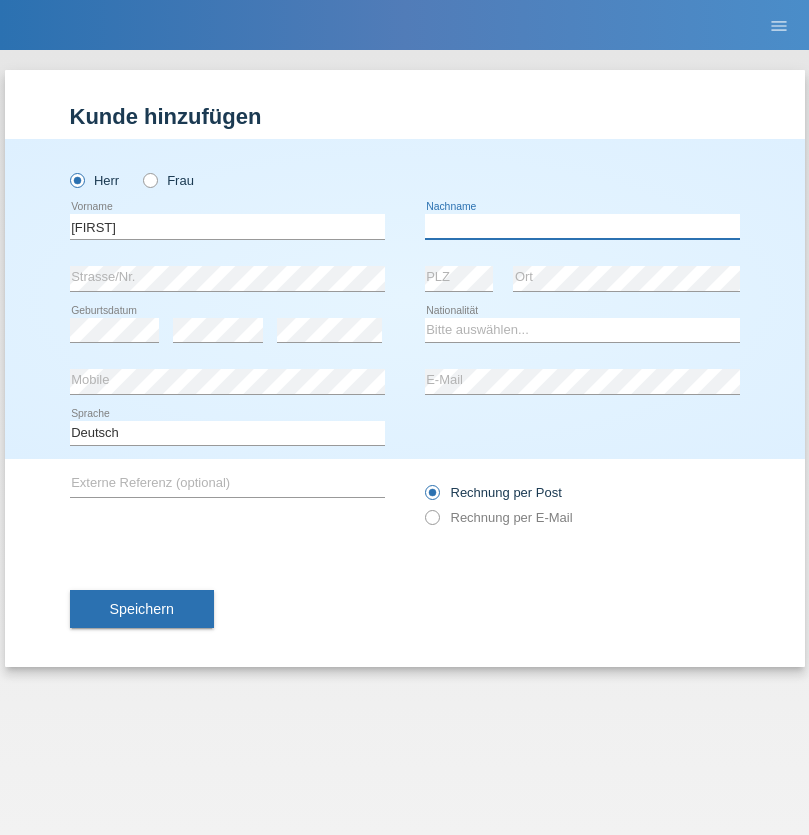 click at bounding box center (582, 226) 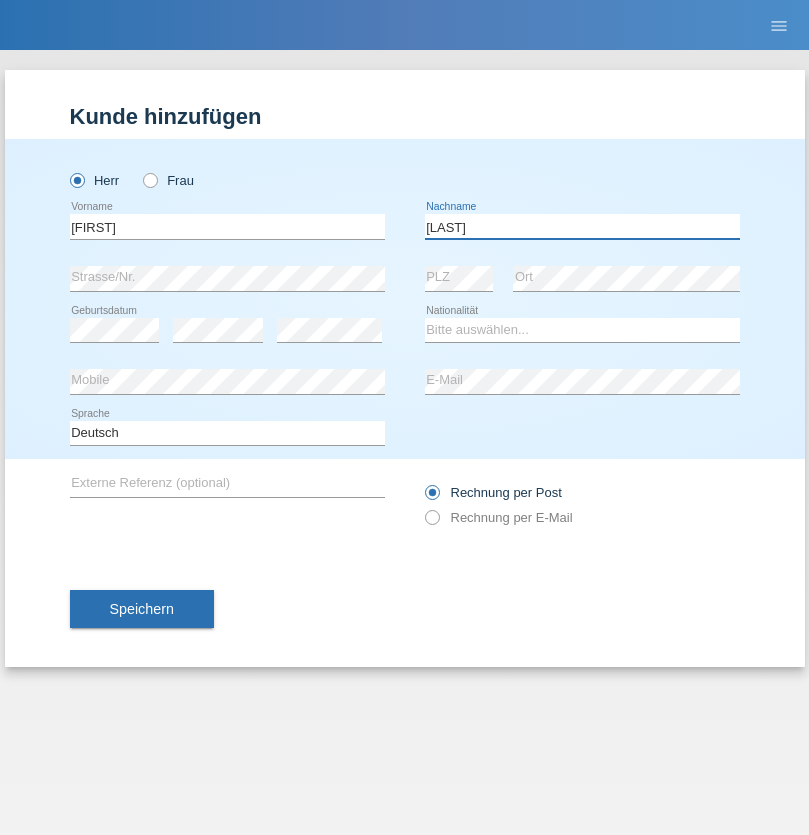 type on "[LAST]" 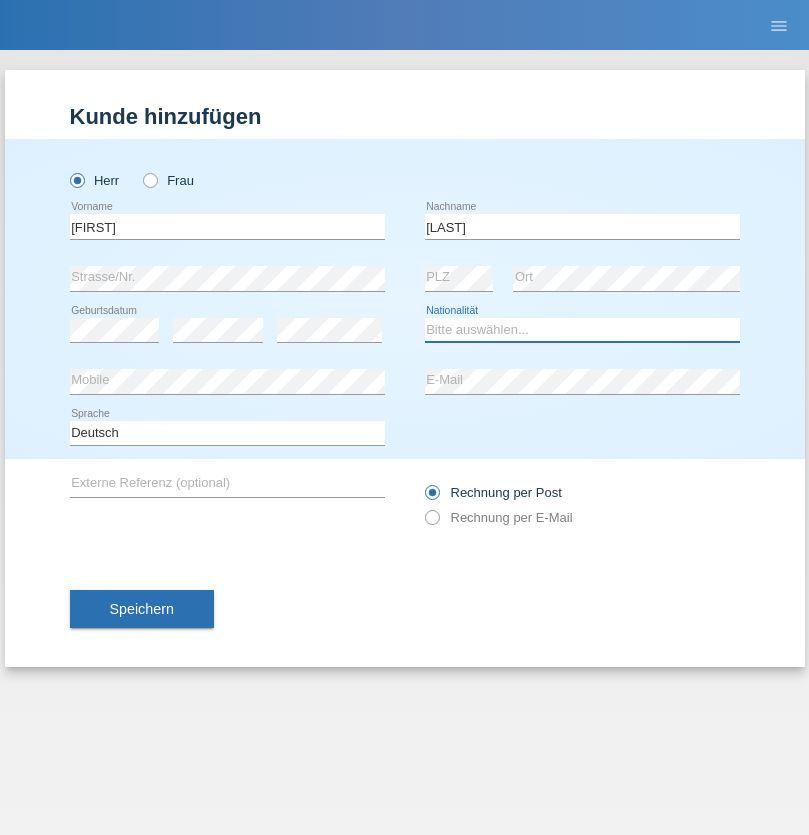 select on "CH" 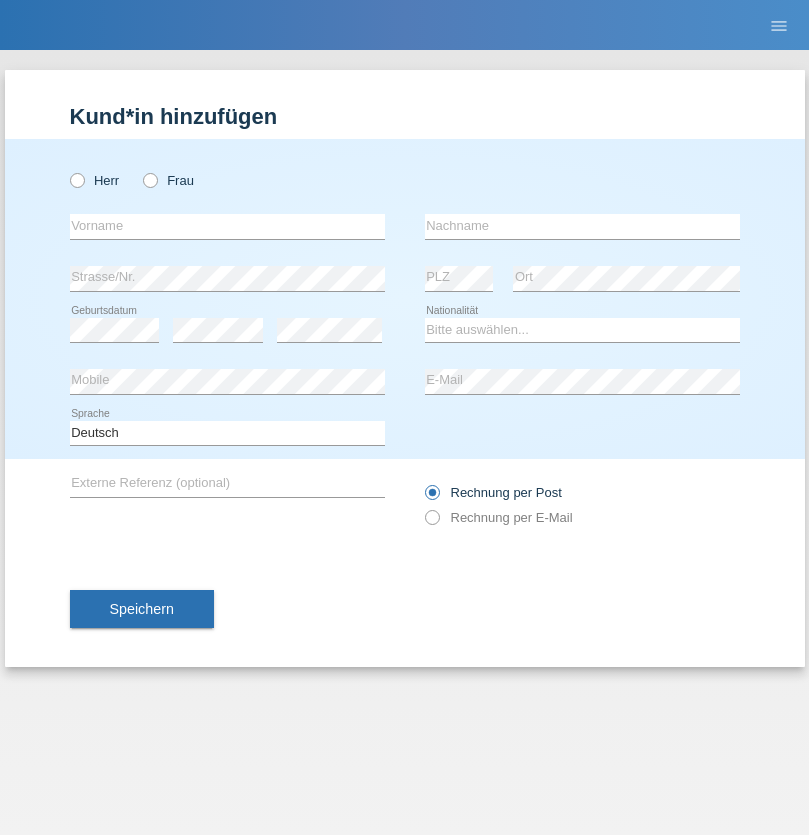 scroll, scrollTop: 0, scrollLeft: 0, axis: both 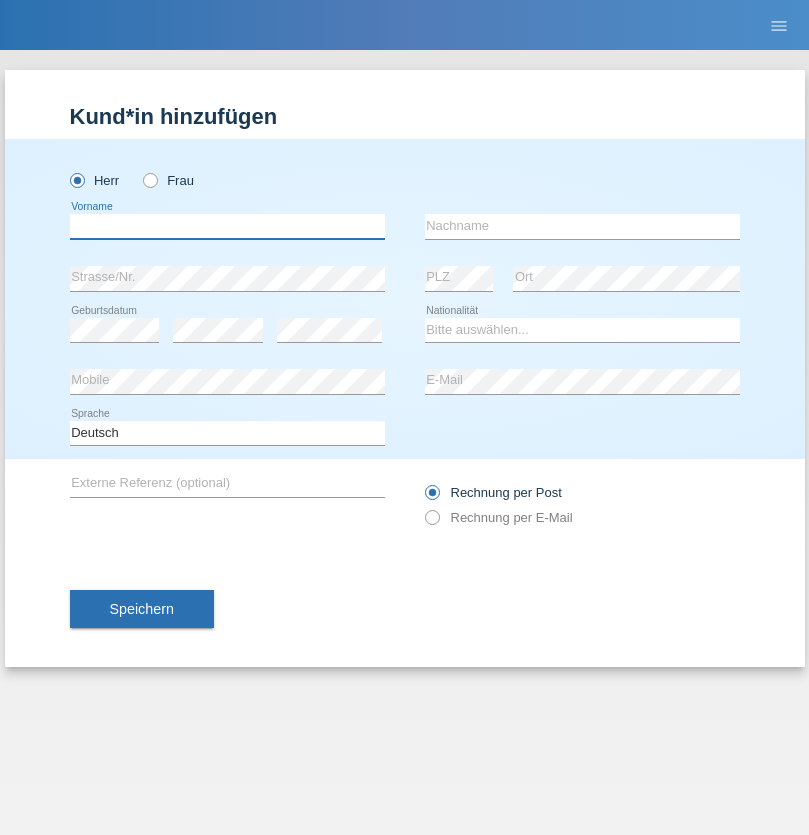 click at bounding box center [227, 226] 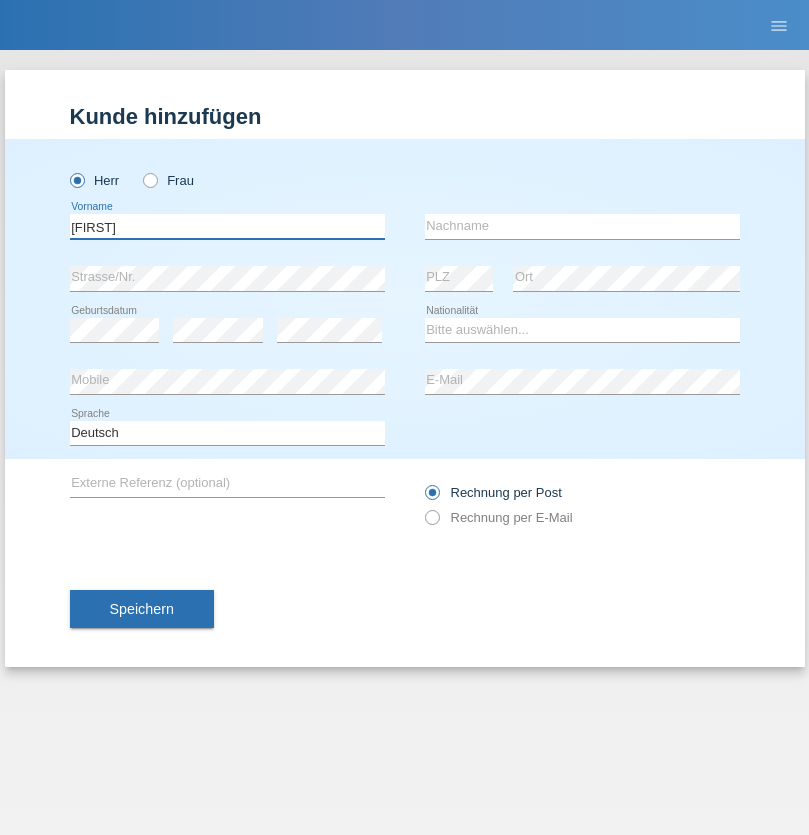type on "Vincenzo" 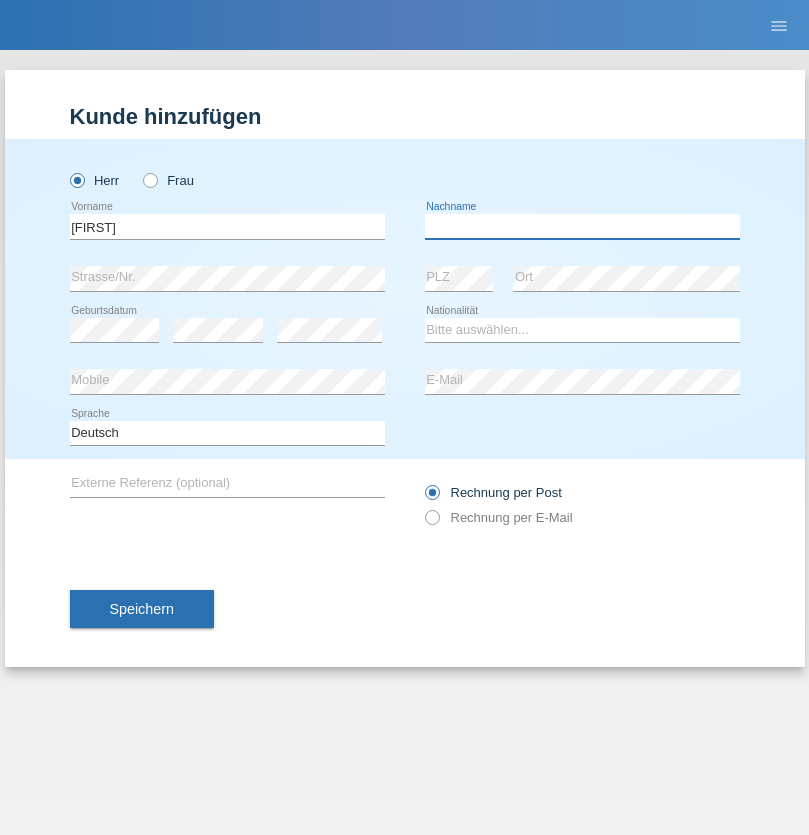 click at bounding box center (582, 226) 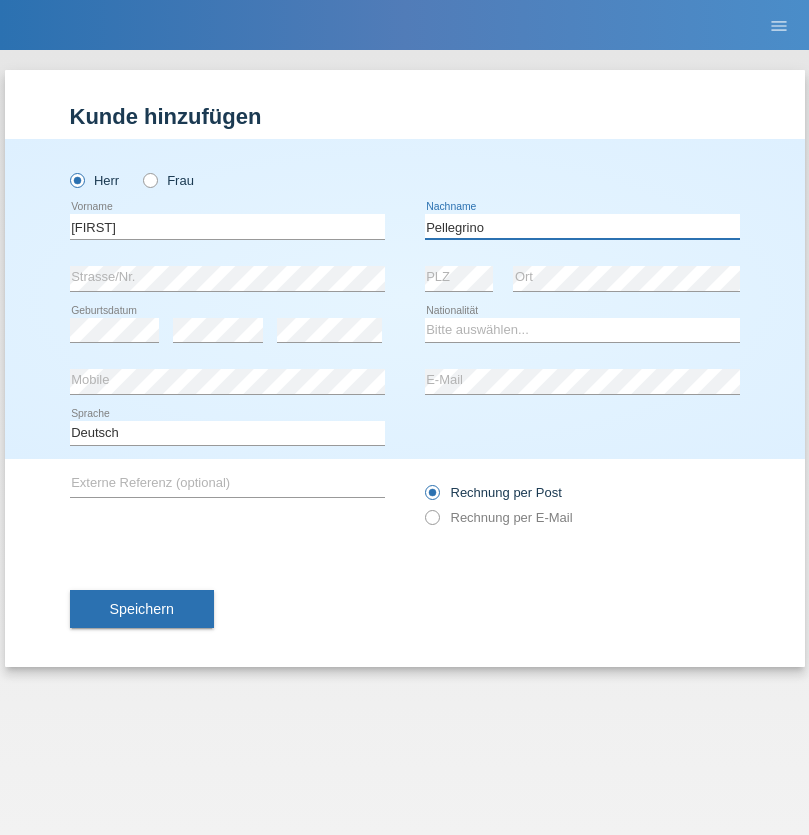 type on "Pellegrino" 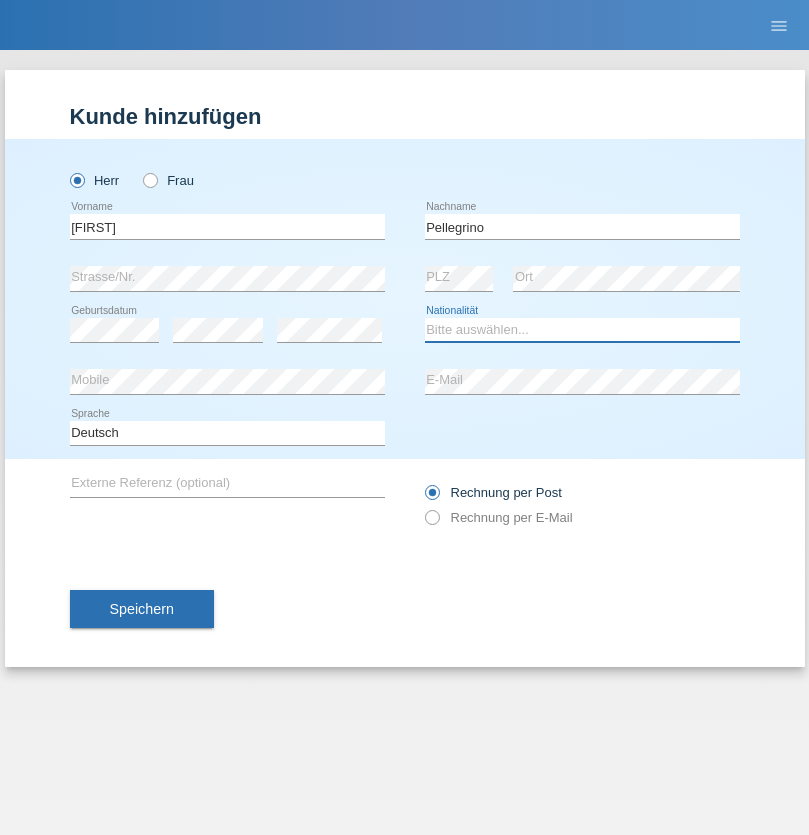 select on "IT" 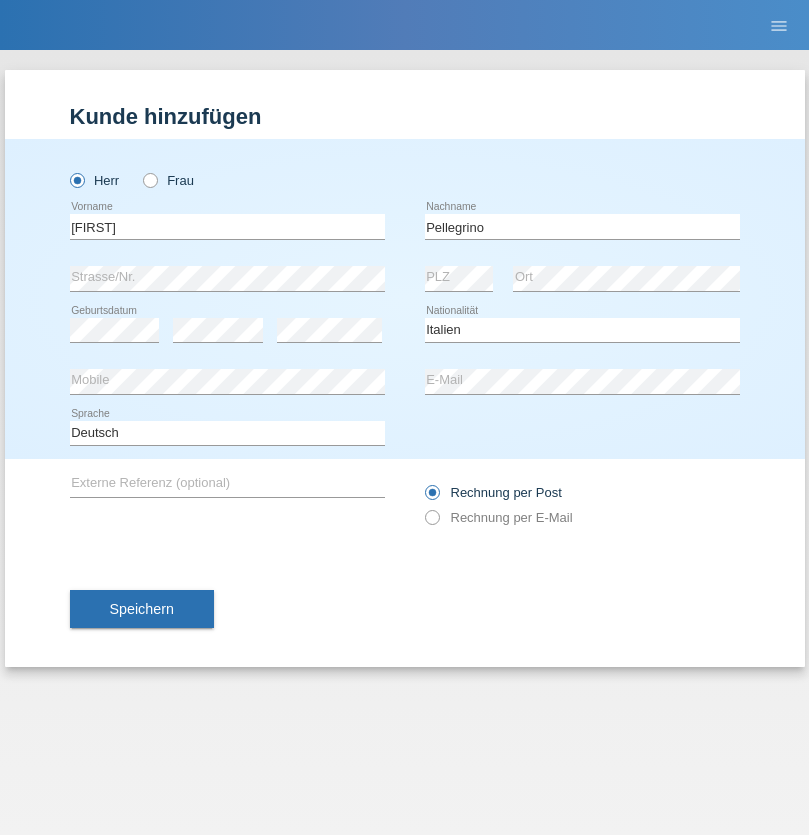 select on "C" 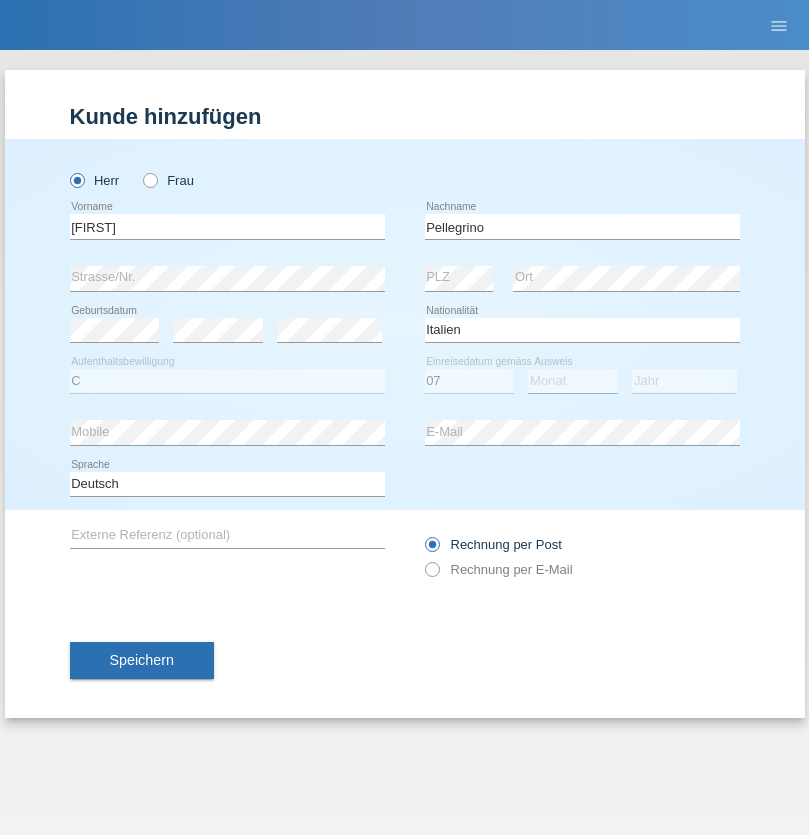 select on "07" 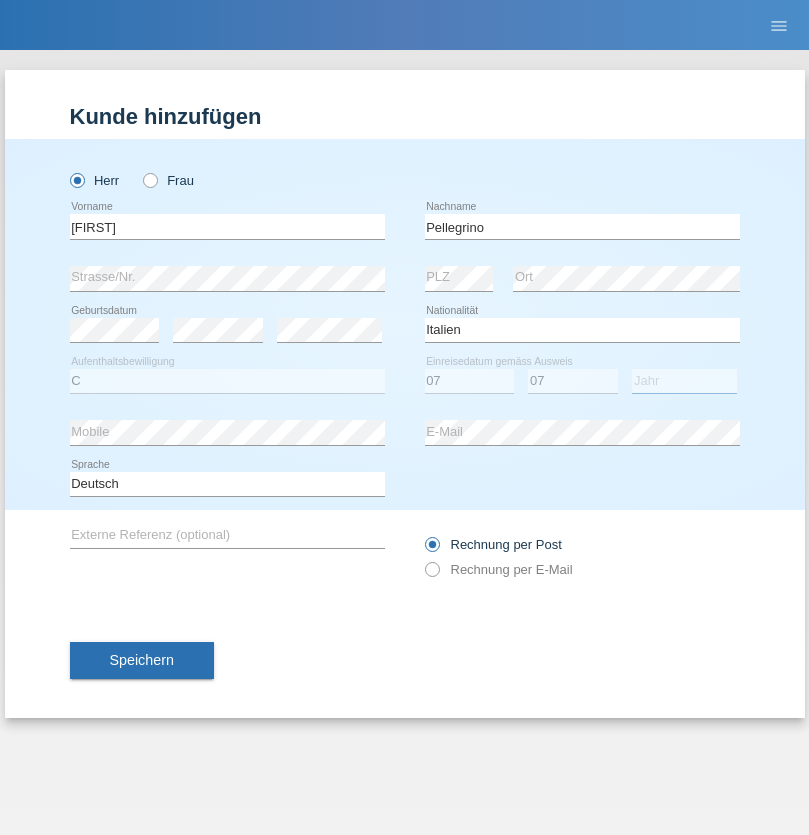 select on "2021" 